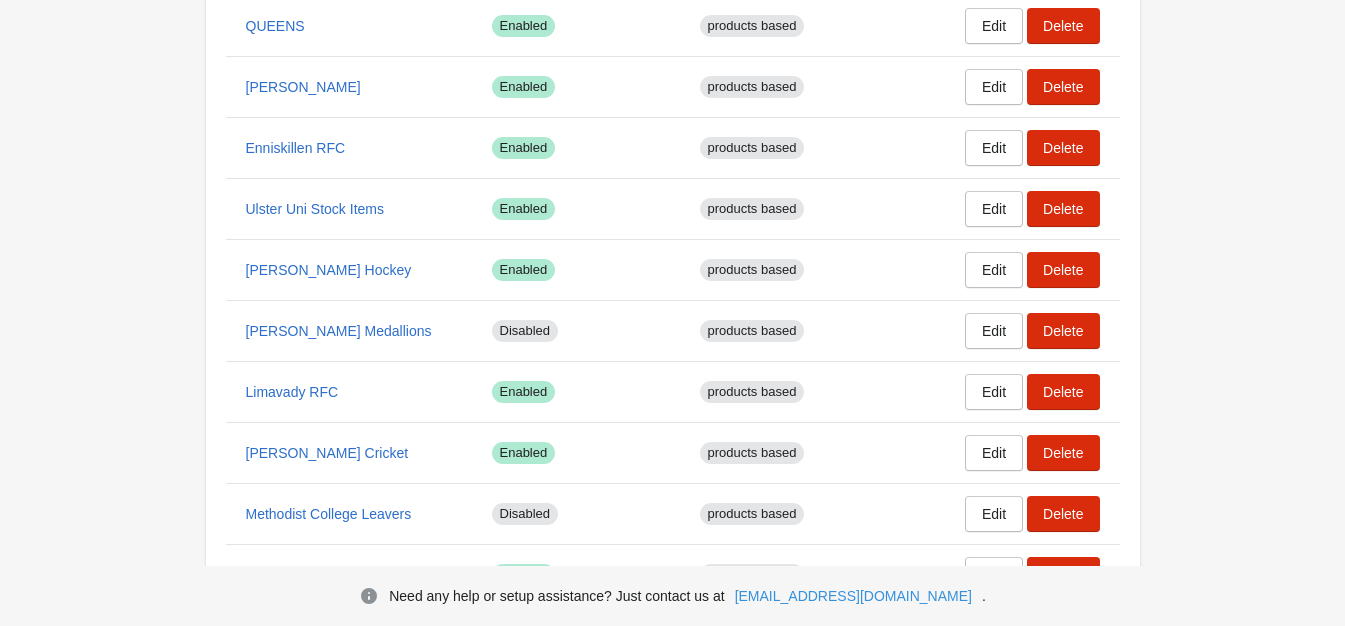 scroll, scrollTop: 500, scrollLeft: 0, axis: vertical 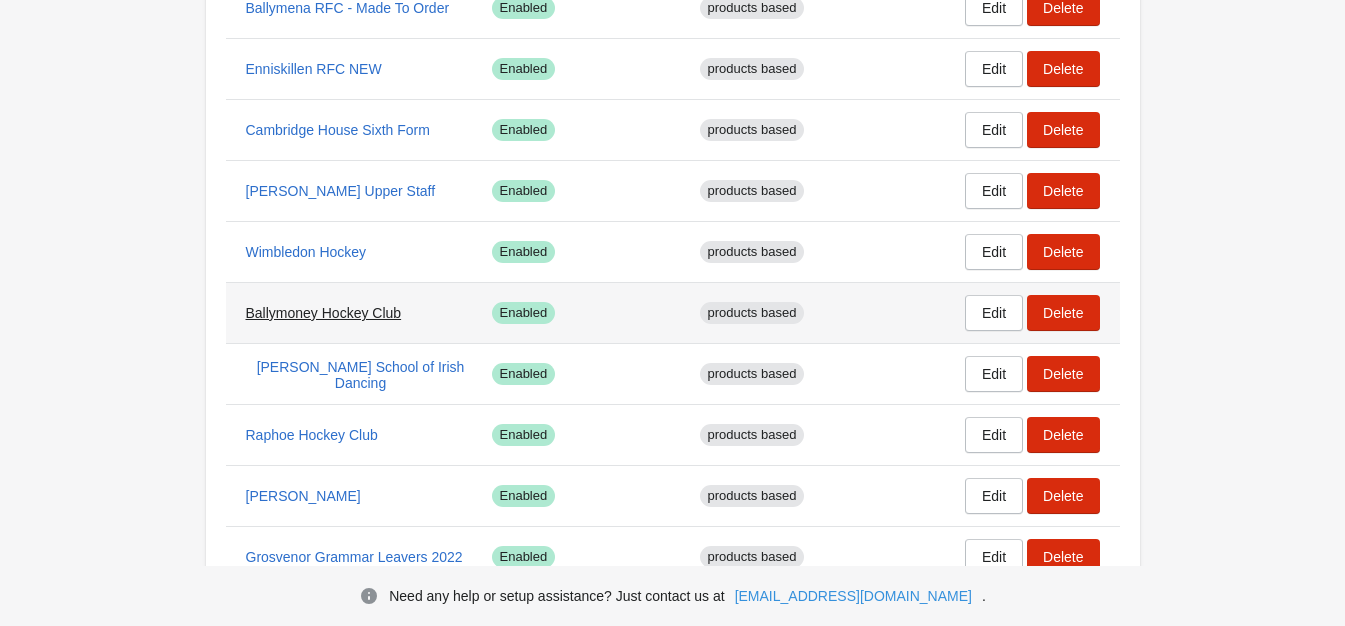 click on "Ballymoney Hockey Club" at bounding box center [324, 313] 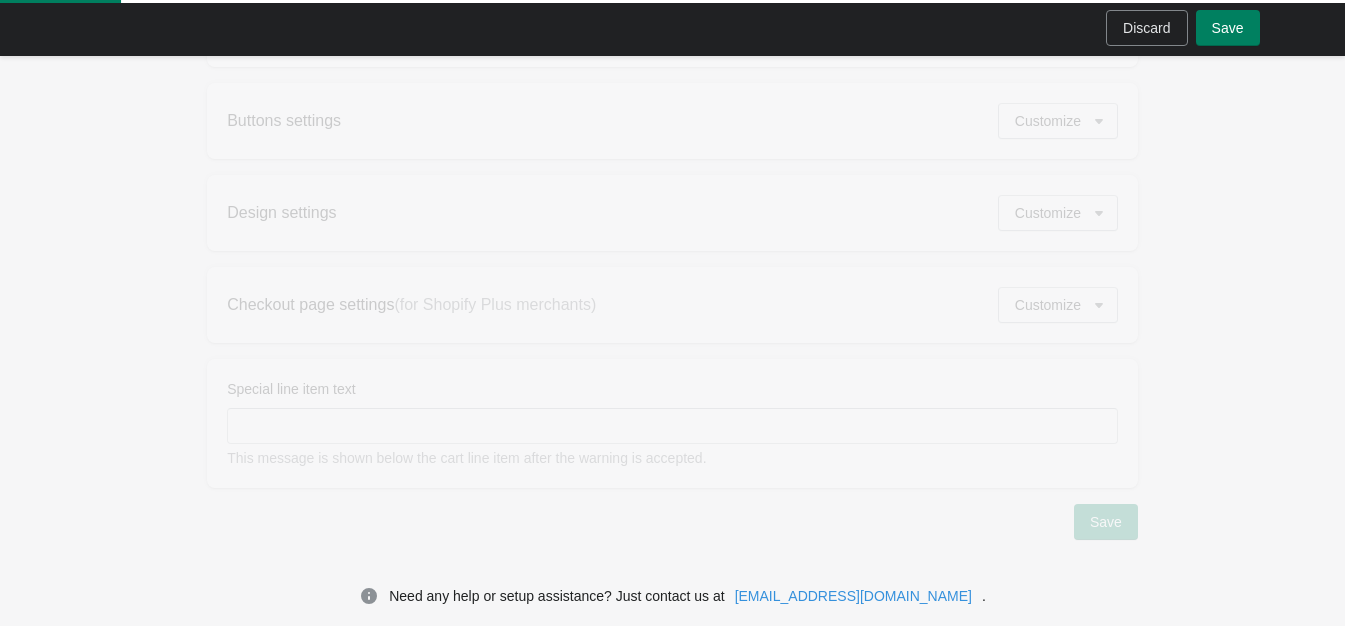 type on "**********" 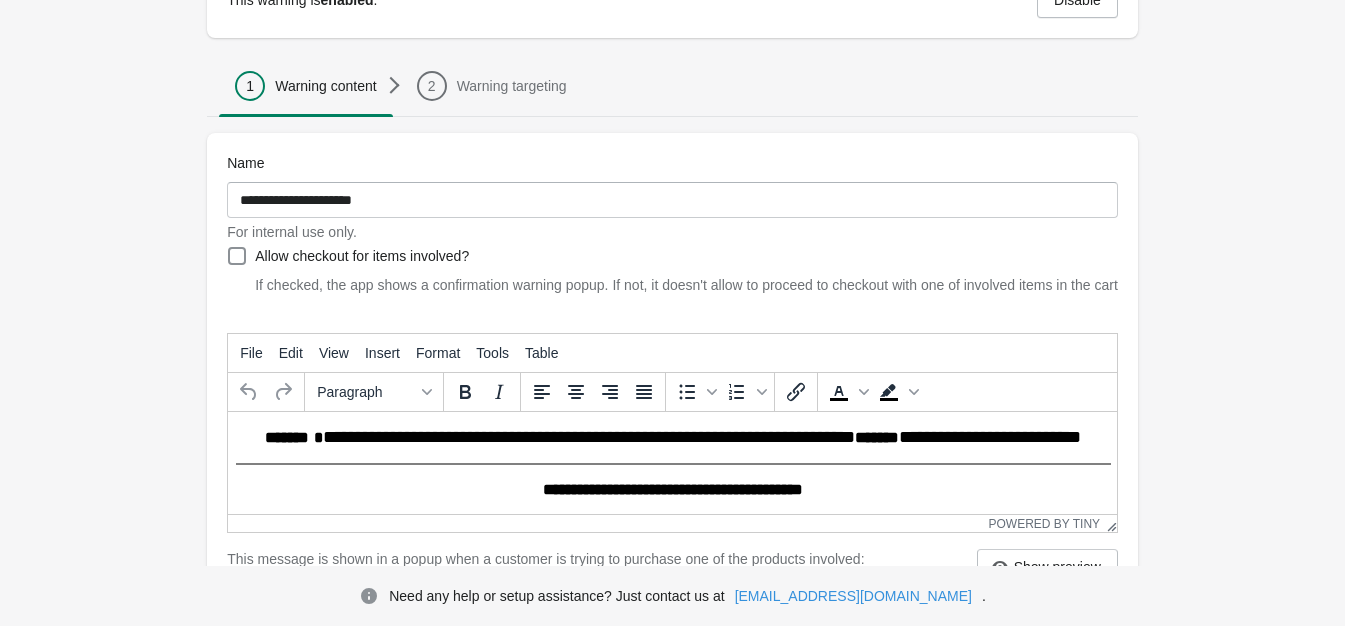 scroll, scrollTop: 0, scrollLeft: 0, axis: both 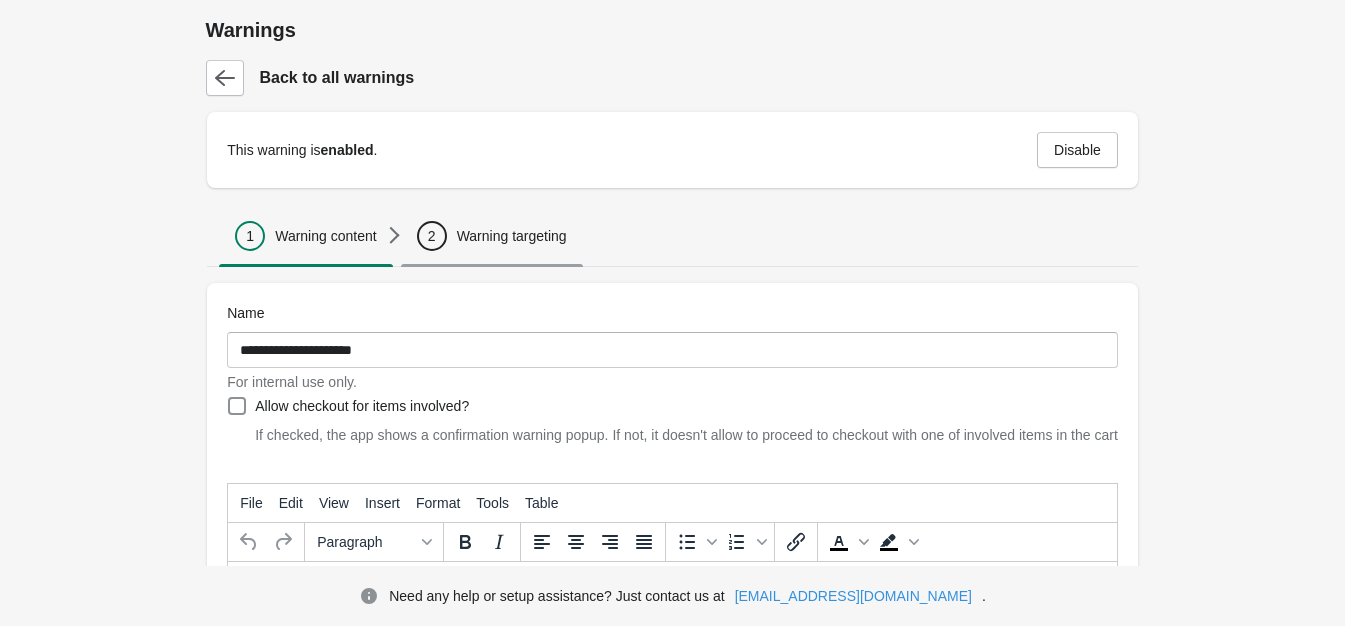 click on "Warning targeting" at bounding box center (512, 236) 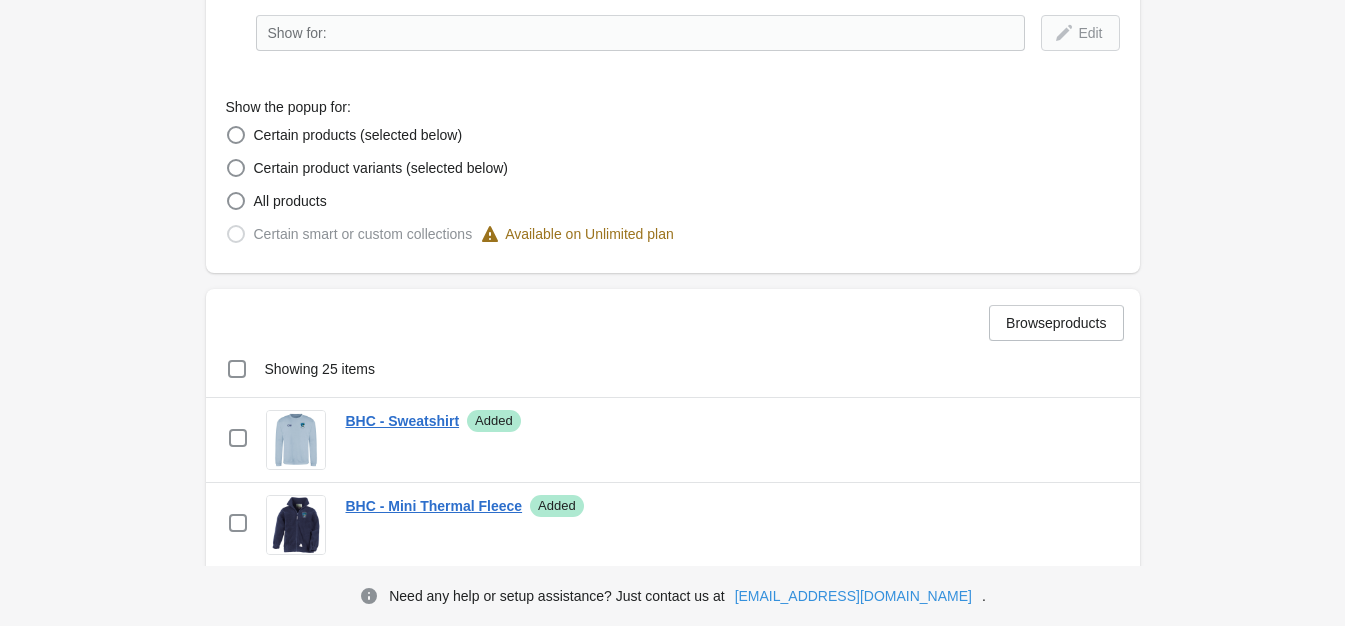 scroll, scrollTop: 700, scrollLeft: 0, axis: vertical 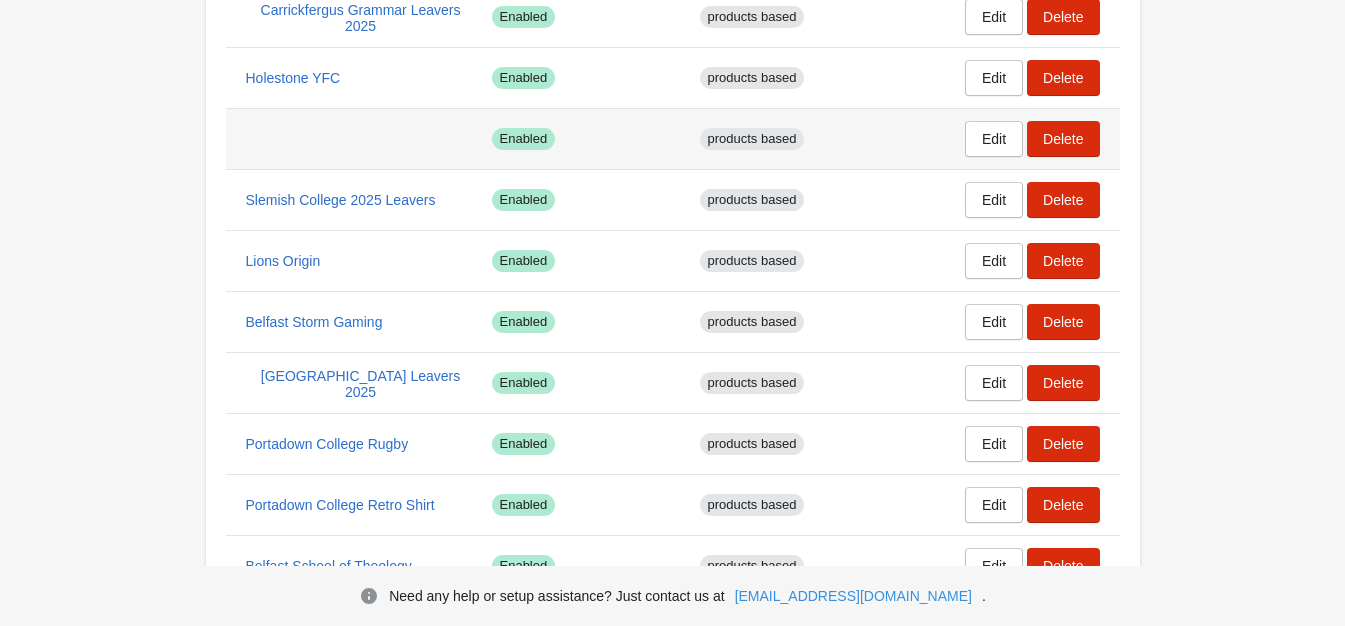 click on "Success  Enabled products based Edit Delete" at bounding box center (665, 131) 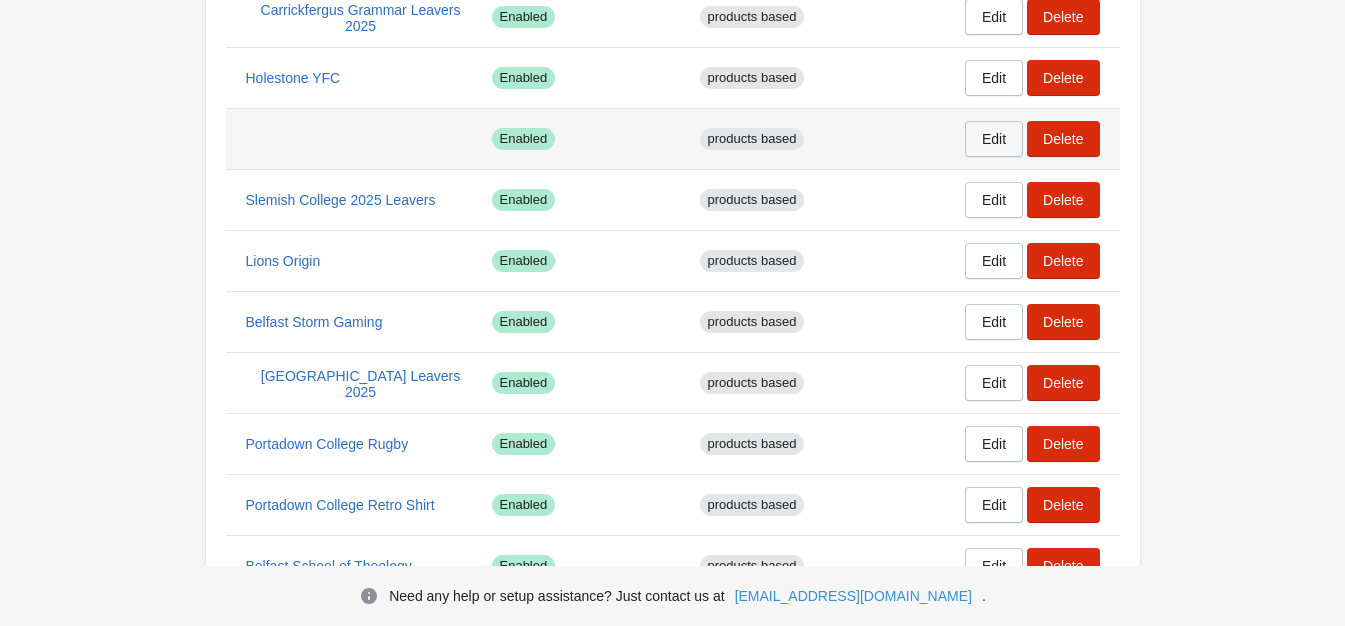 click on "Edit" at bounding box center [994, 139] 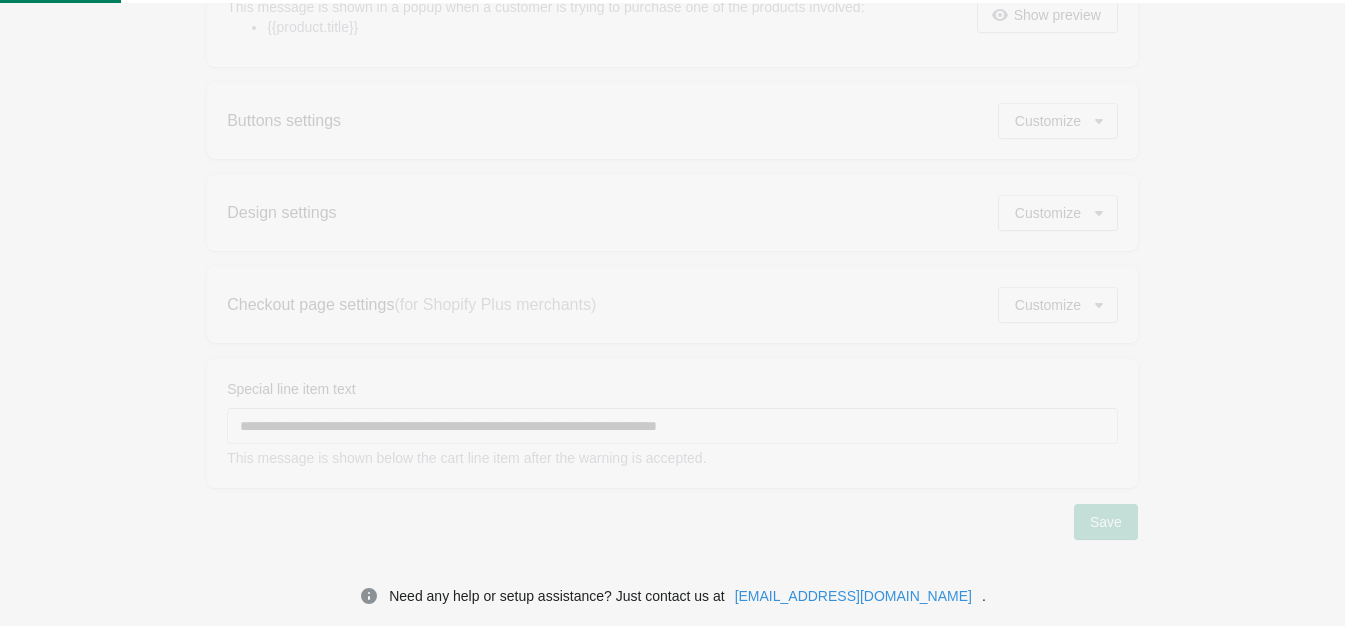 scroll, scrollTop: 722, scrollLeft: 0, axis: vertical 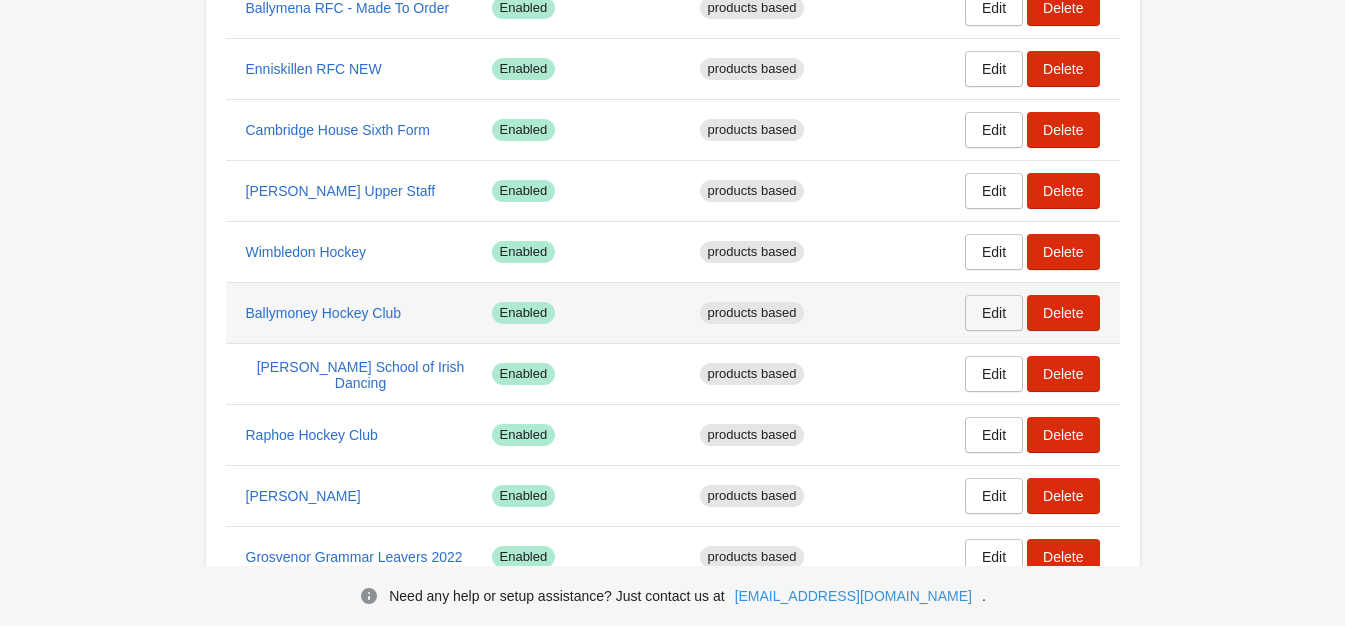 click on "Edit" at bounding box center (994, 313) 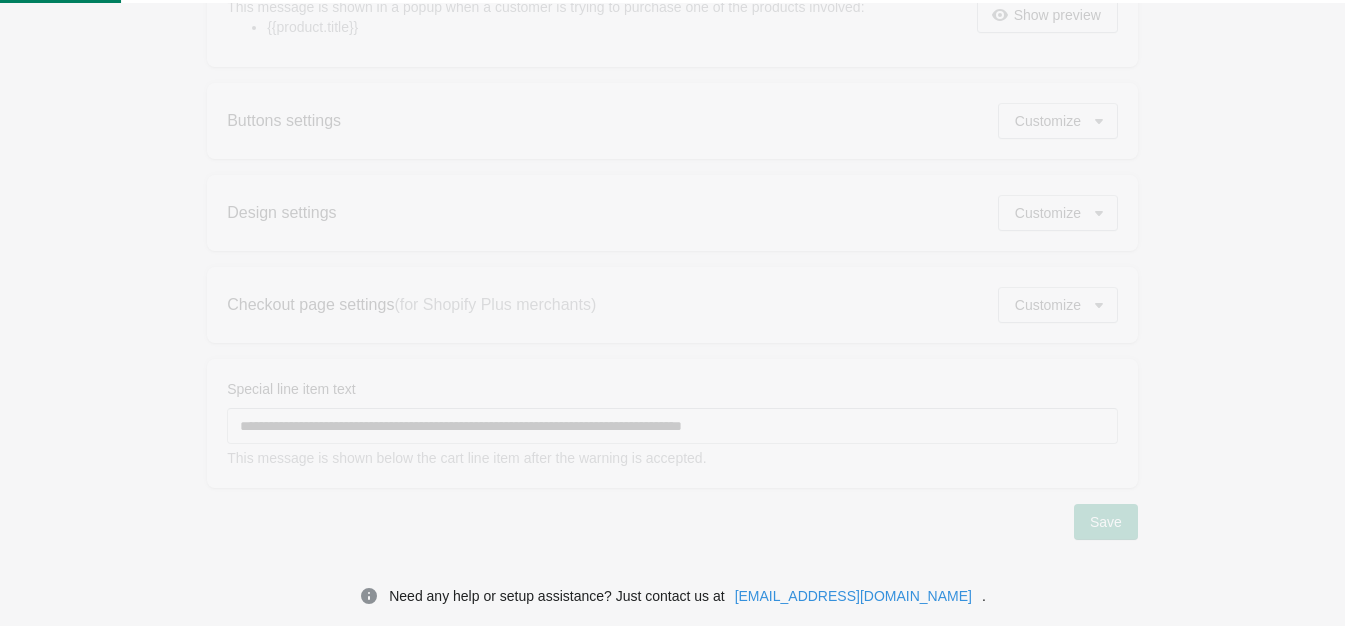 scroll, scrollTop: 722, scrollLeft: 0, axis: vertical 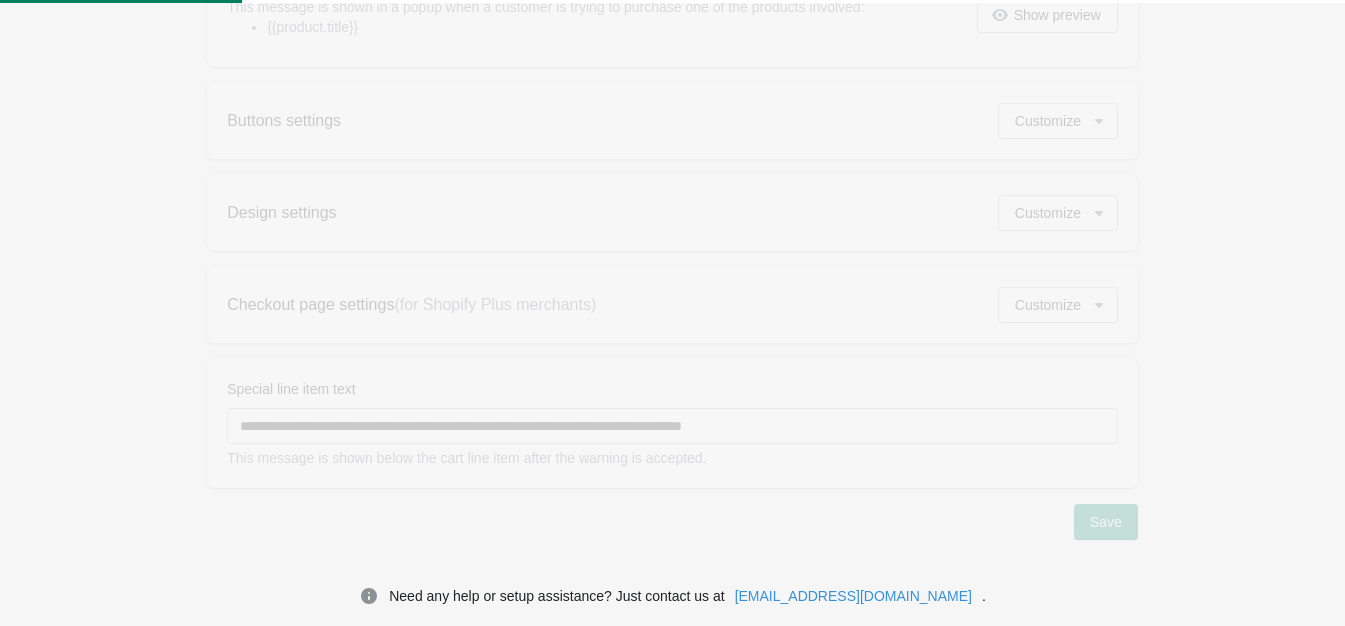 type on "**********" 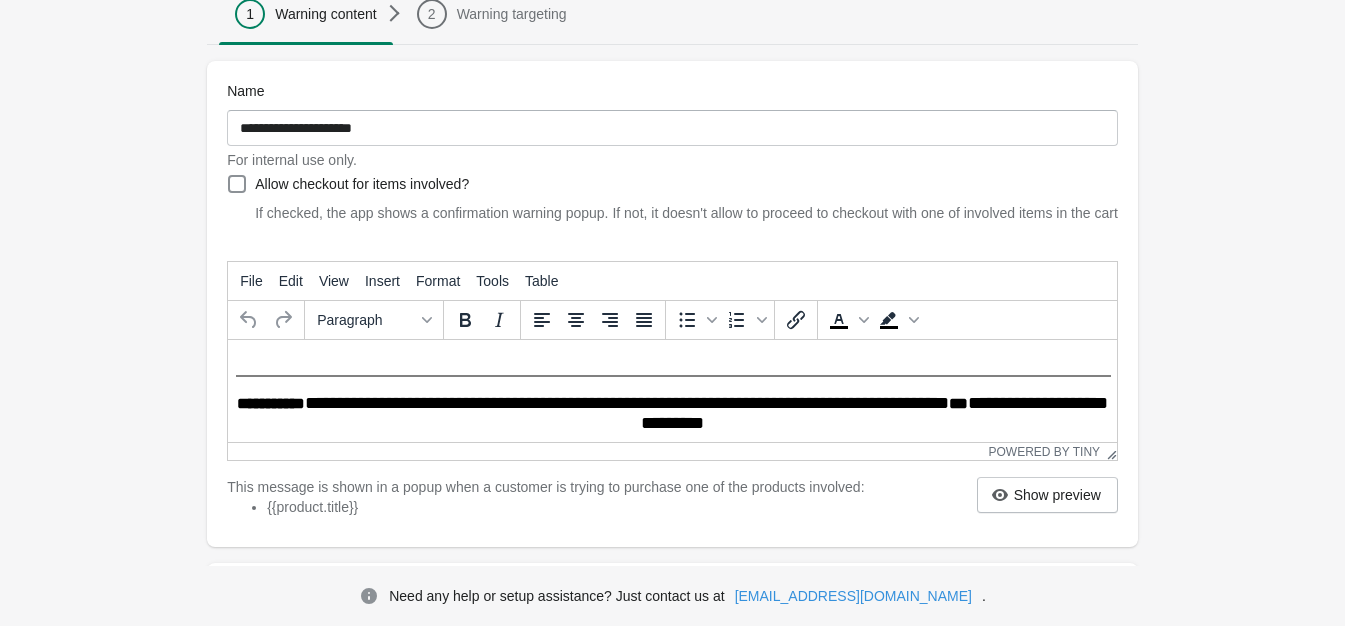scroll, scrollTop: 0, scrollLeft: 0, axis: both 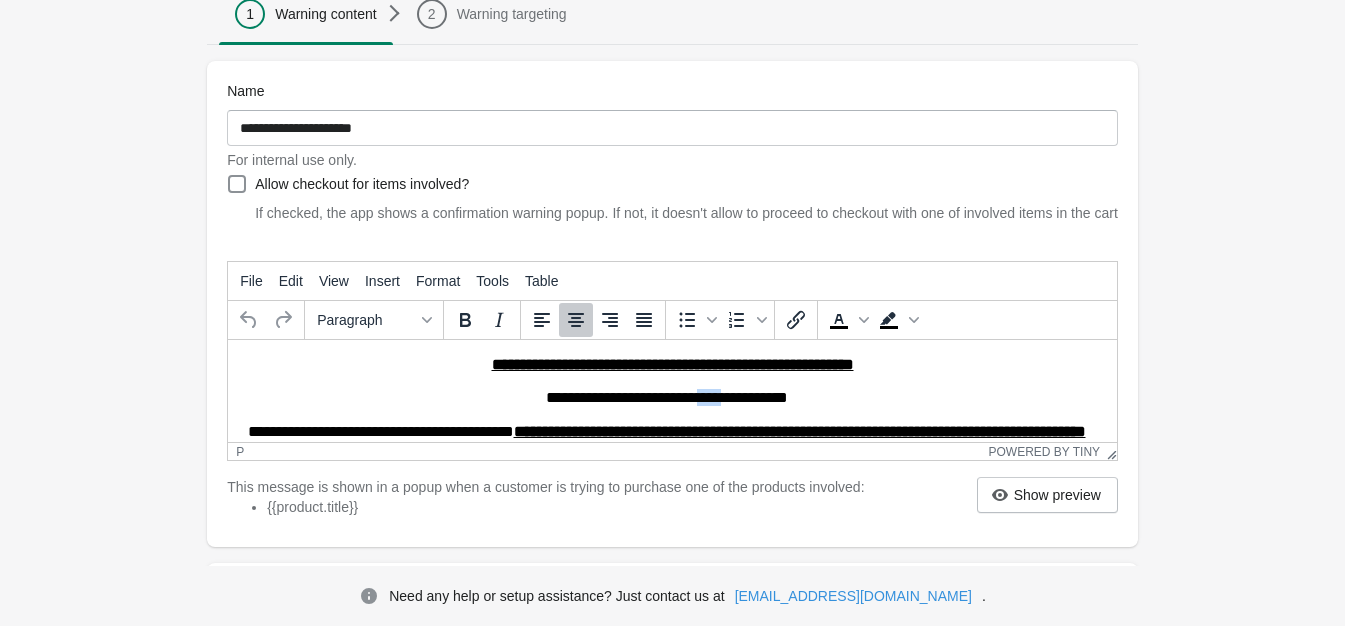 drag, startPoint x: 701, startPoint y: 394, endPoint x: 723, endPoint y: 394, distance: 22 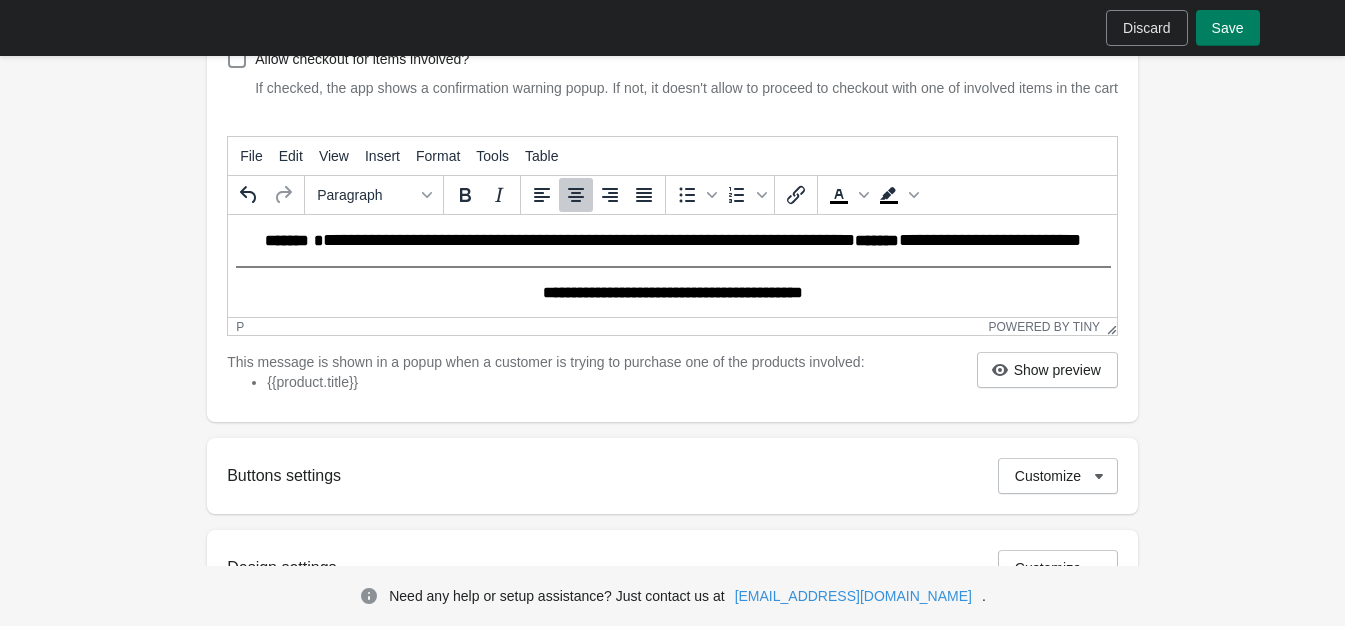 scroll, scrollTop: 722, scrollLeft: 0, axis: vertical 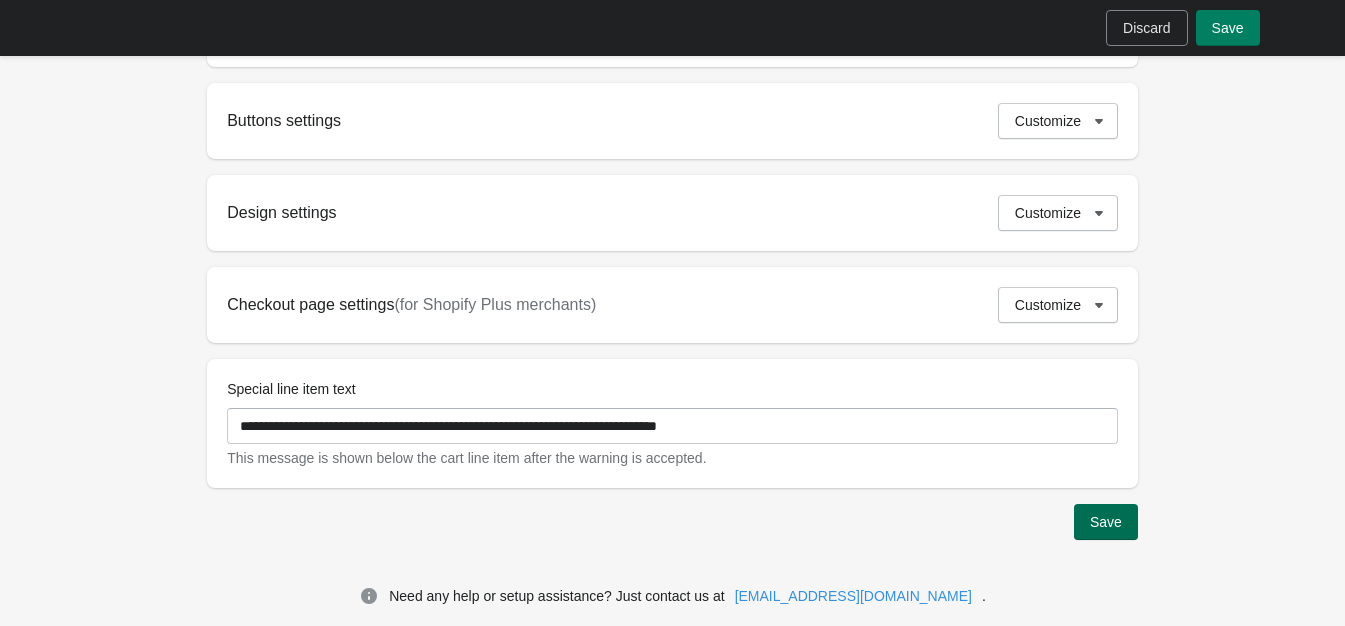 click on "Save" at bounding box center [1106, 522] 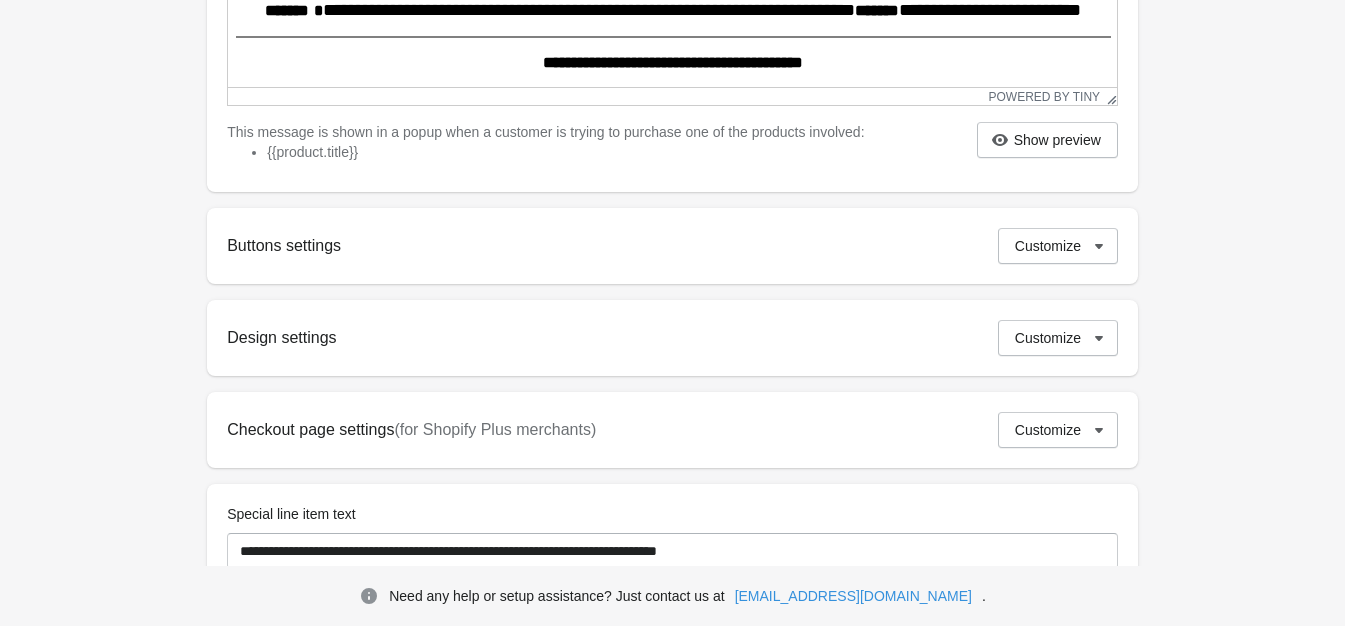 scroll, scrollTop: 722, scrollLeft: 0, axis: vertical 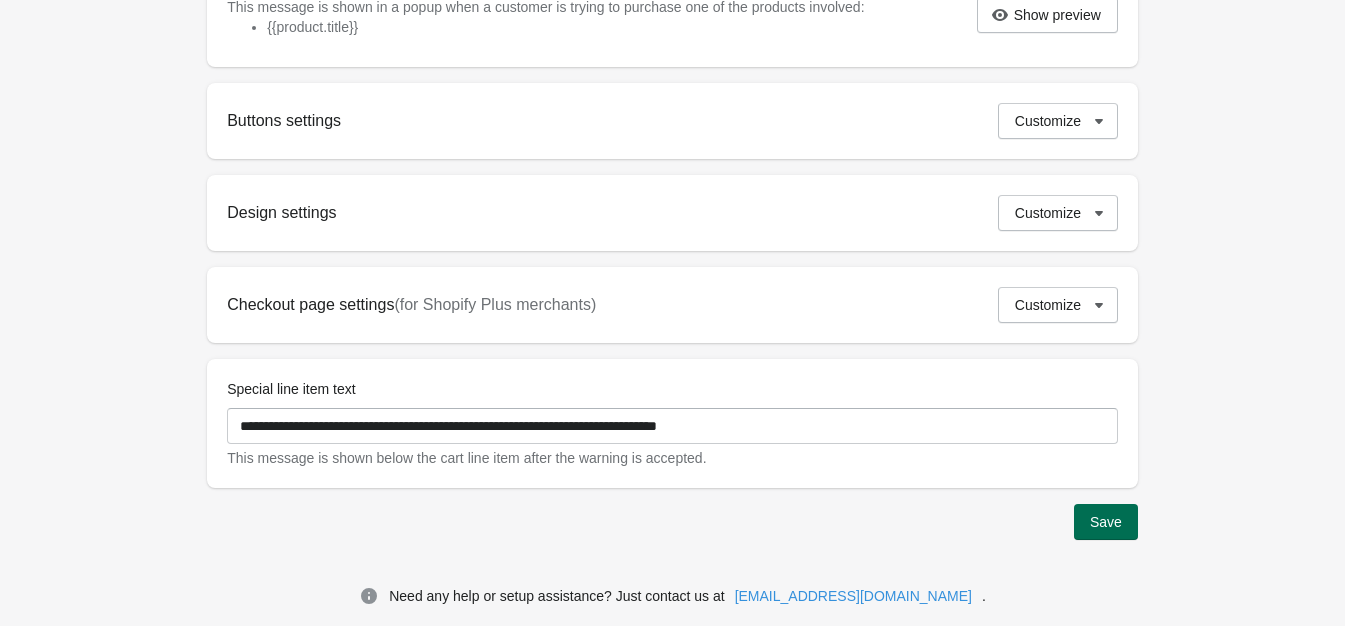 click on "Save" at bounding box center (1106, 522) 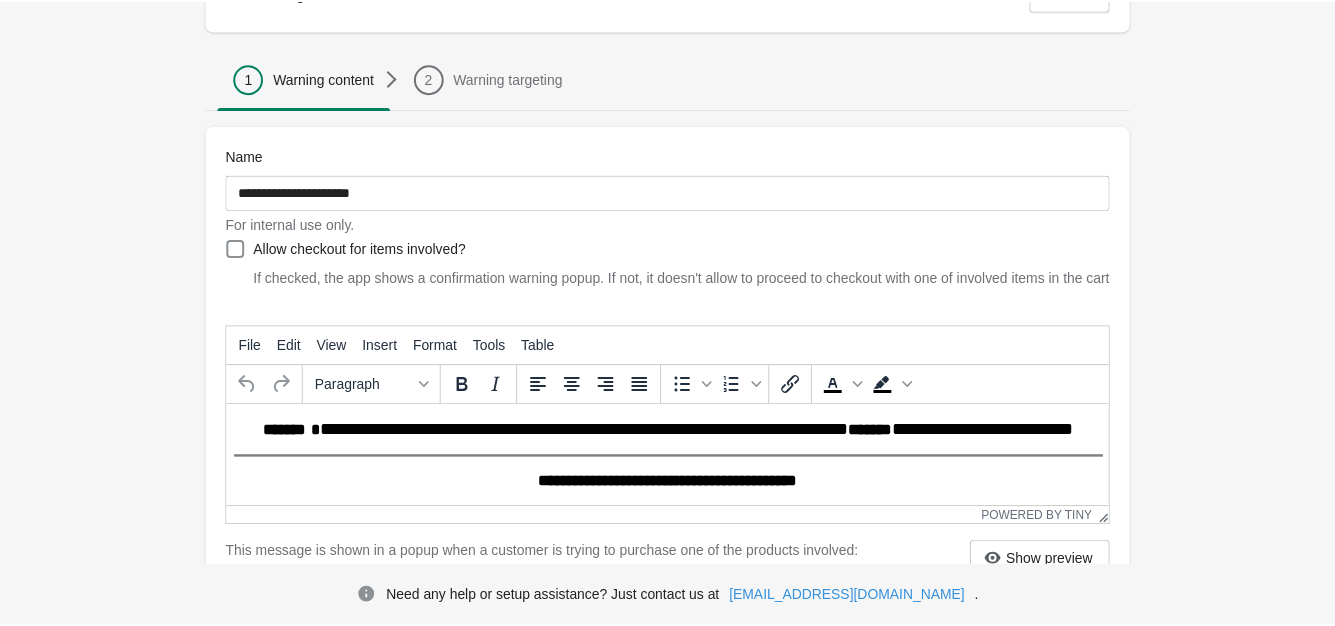 scroll, scrollTop: 122, scrollLeft: 0, axis: vertical 